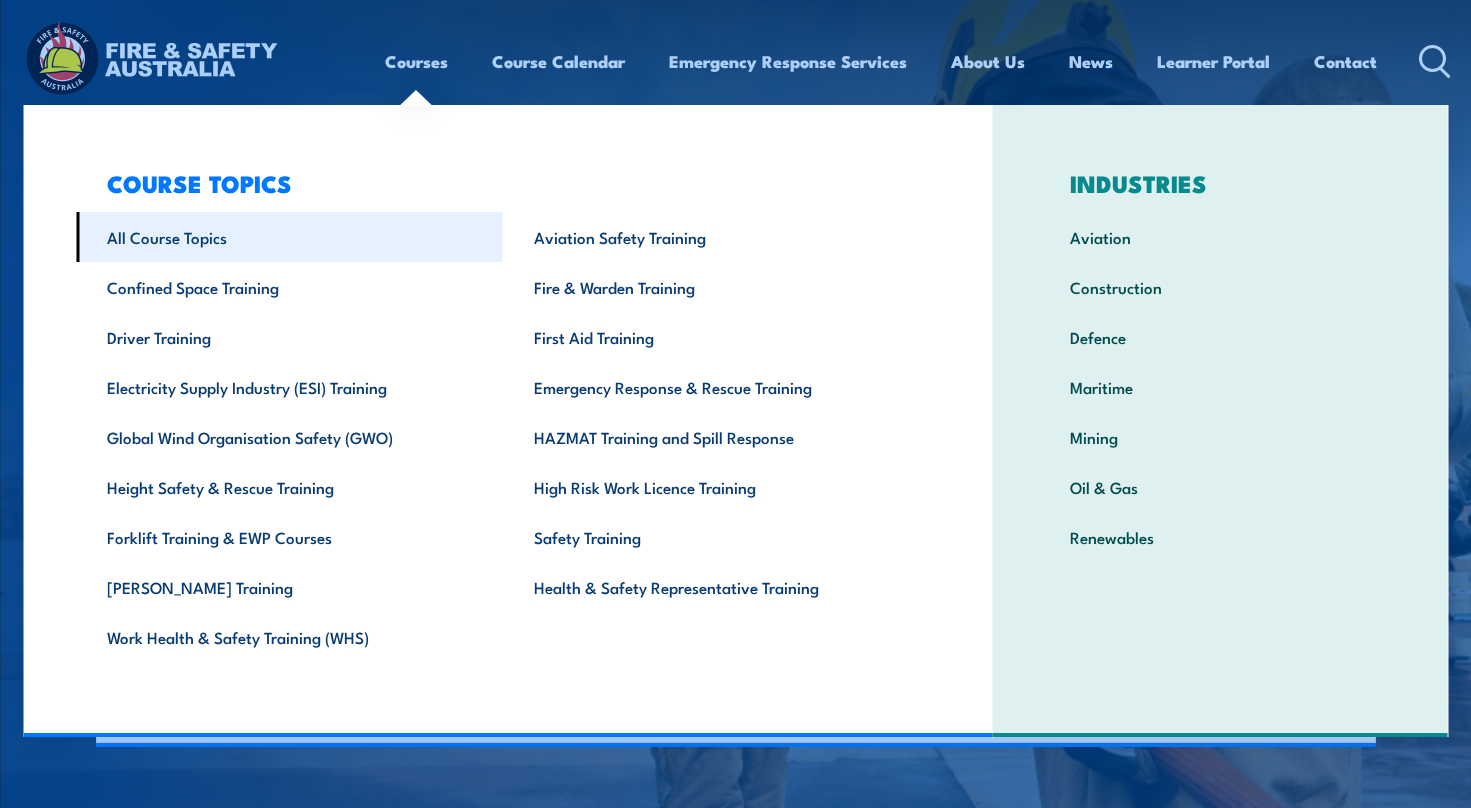 scroll, scrollTop: 0, scrollLeft: 0, axis: both 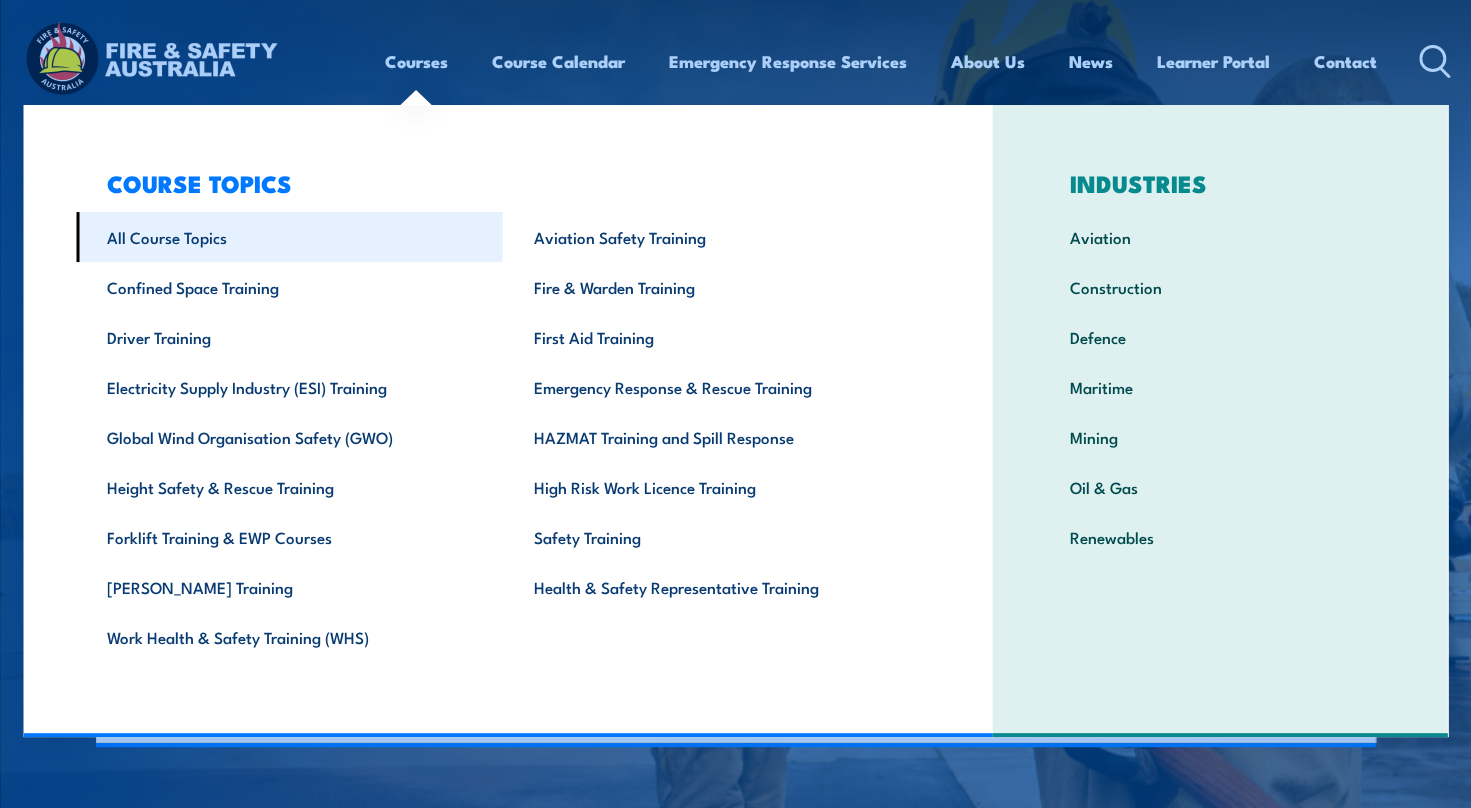 click on "All Course Topics" at bounding box center [289, 237] 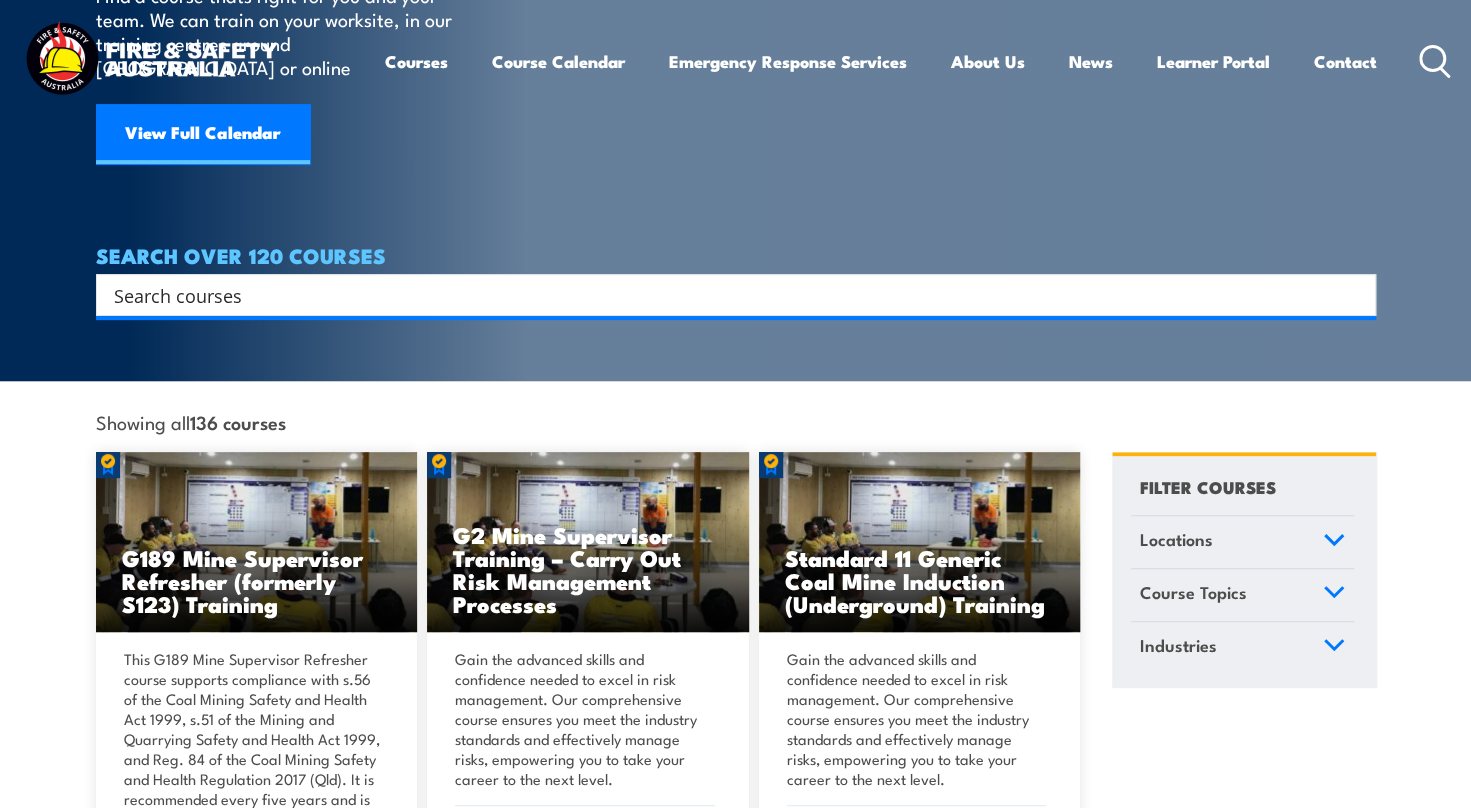 scroll, scrollTop: 0, scrollLeft: 0, axis: both 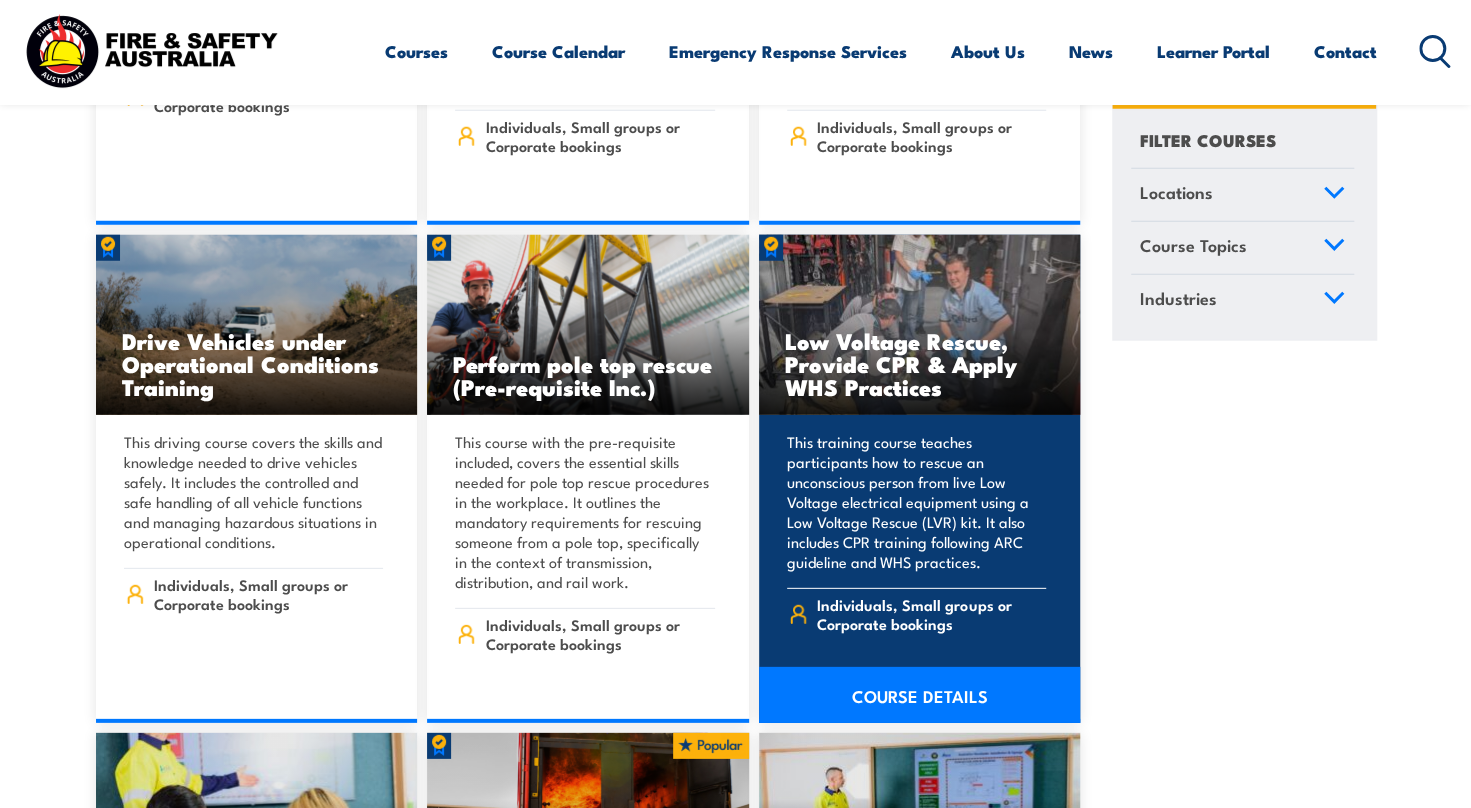 click on "COURSE DETAILS" at bounding box center [920, 695] 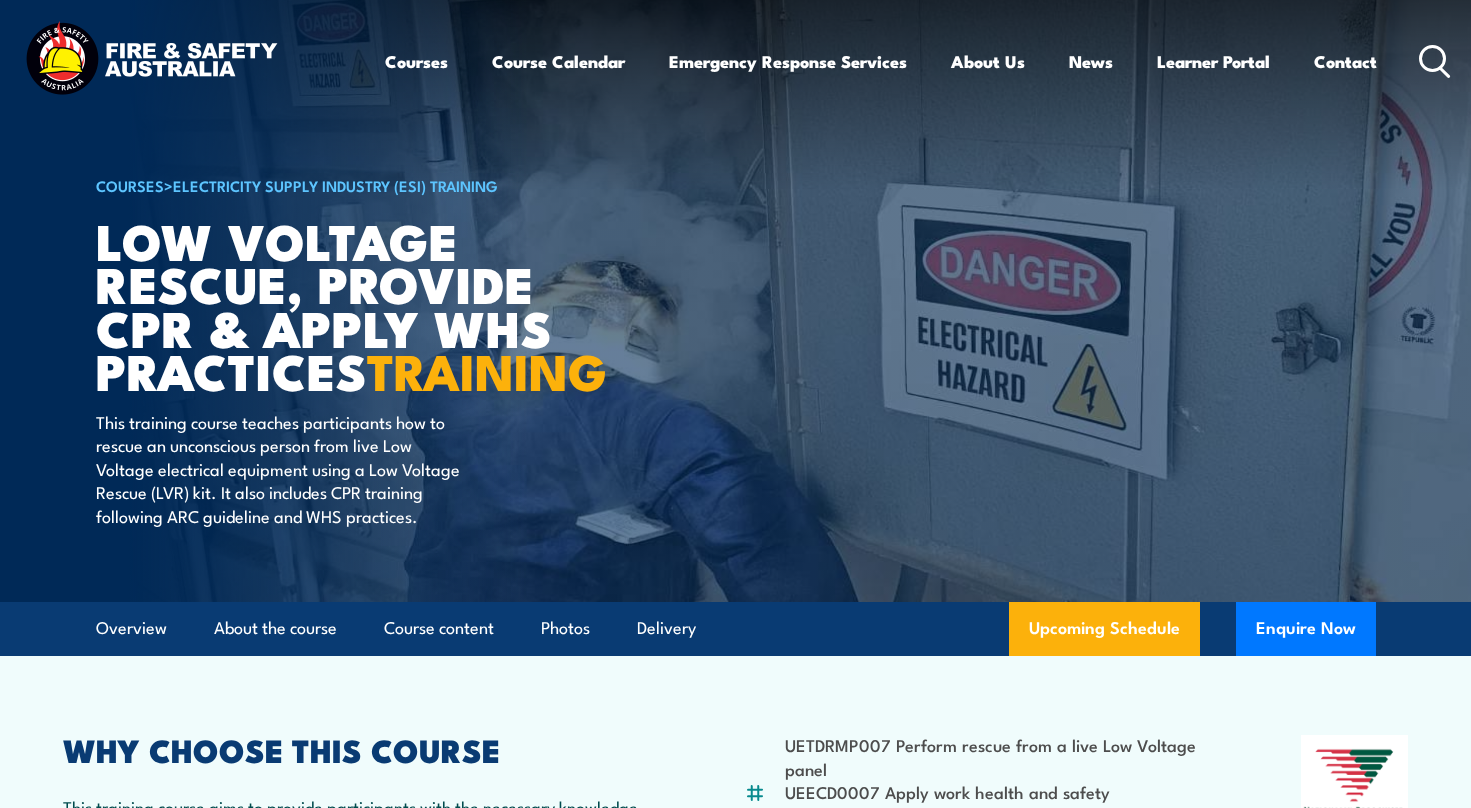 scroll, scrollTop: 0, scrollLeft: 0, axis: both 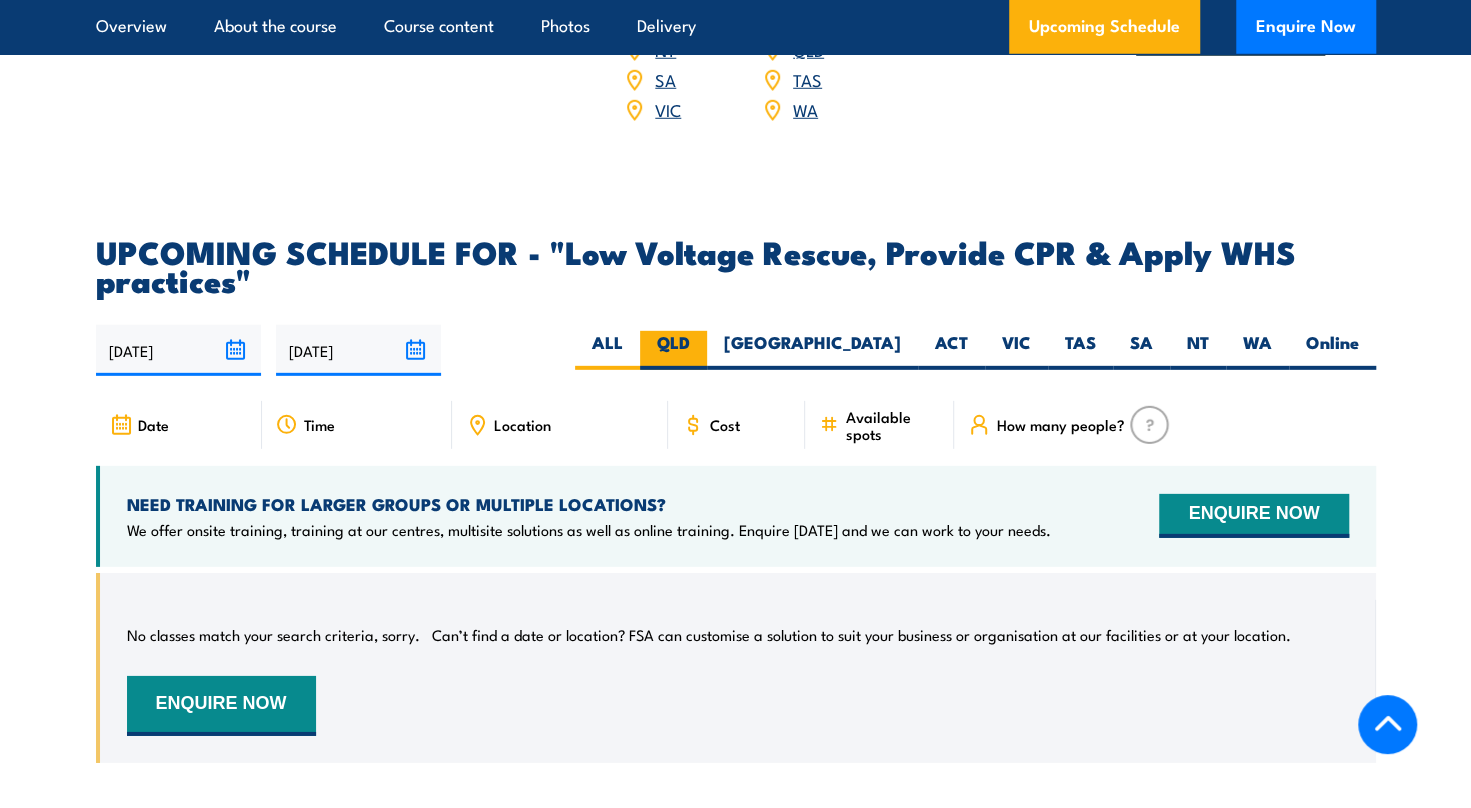 click on "QLD" at bounding box center [673, 350] 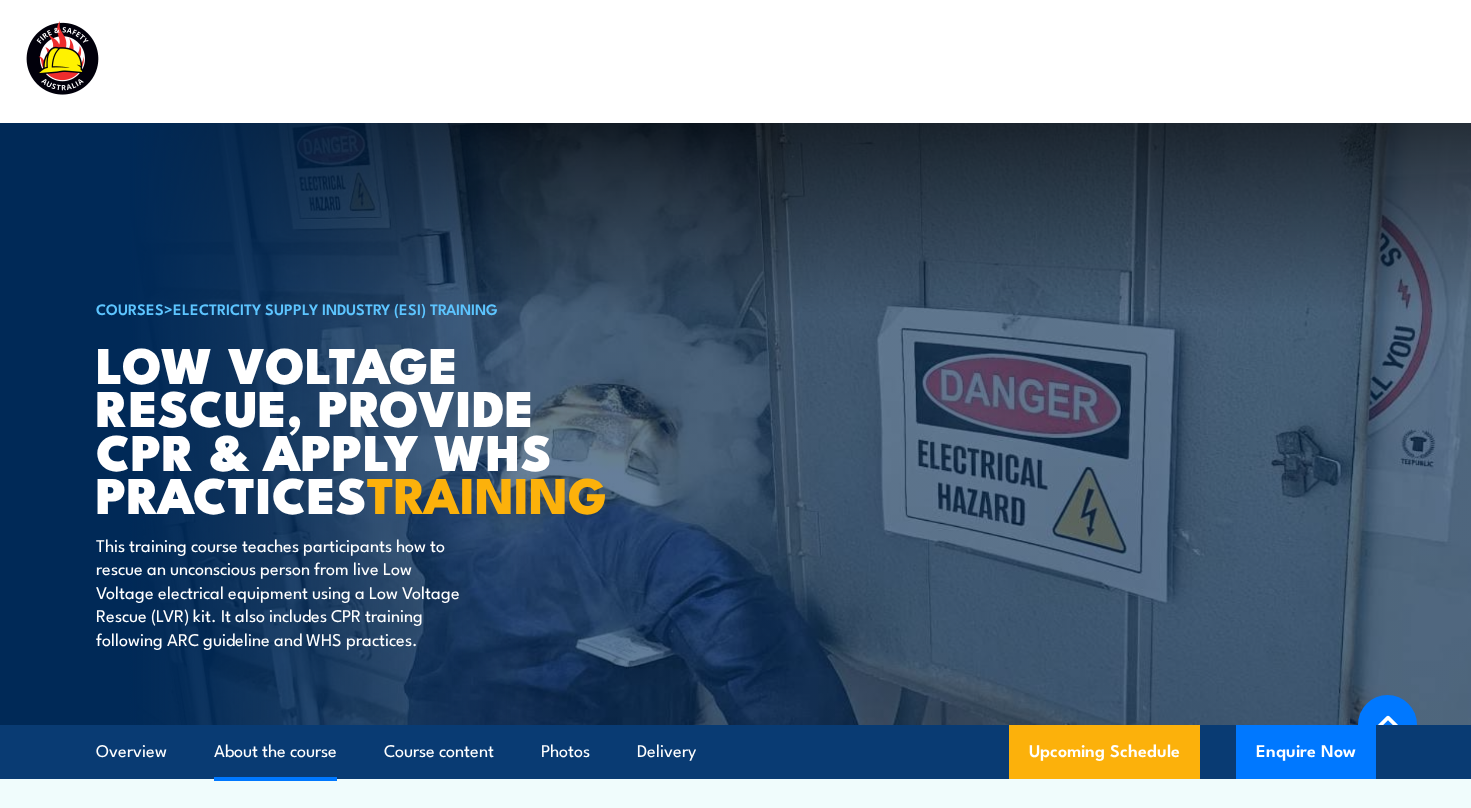 scroll, scrollTop: 3052, scrollLeft: 0, axis: vertical 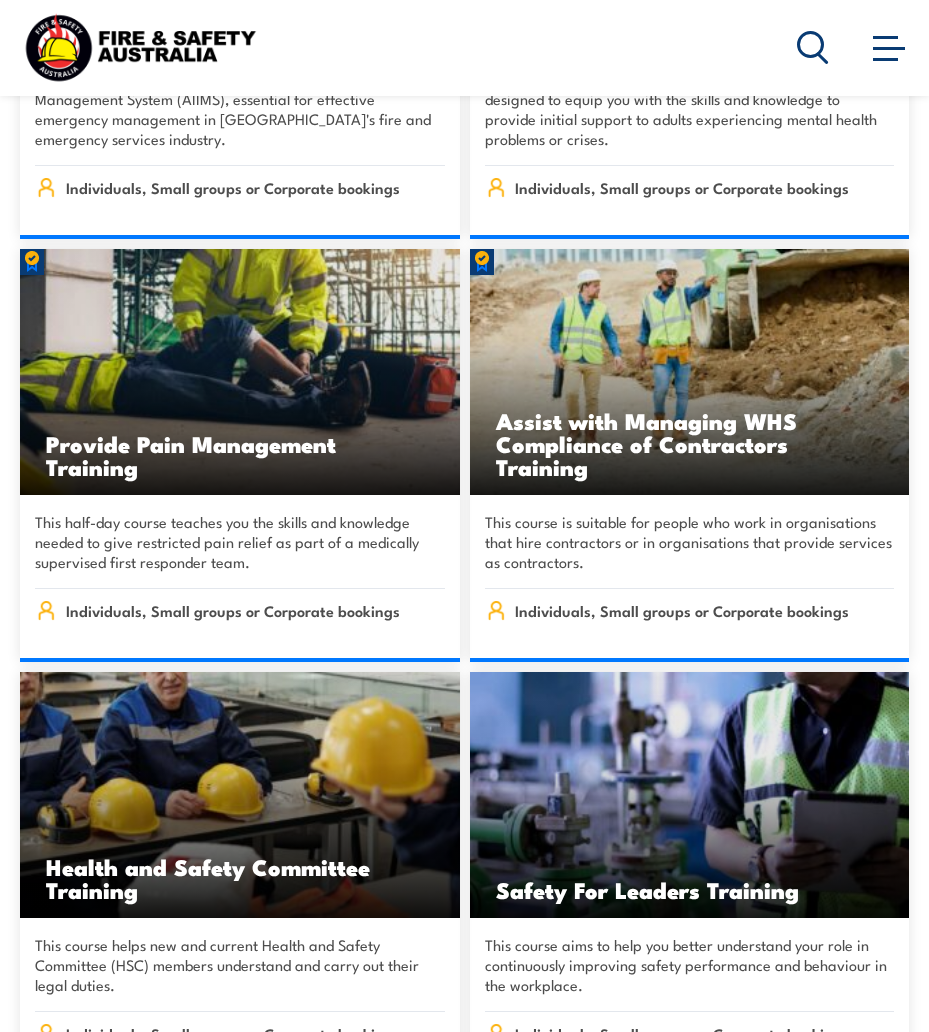 click at bounding box center (240, 372) 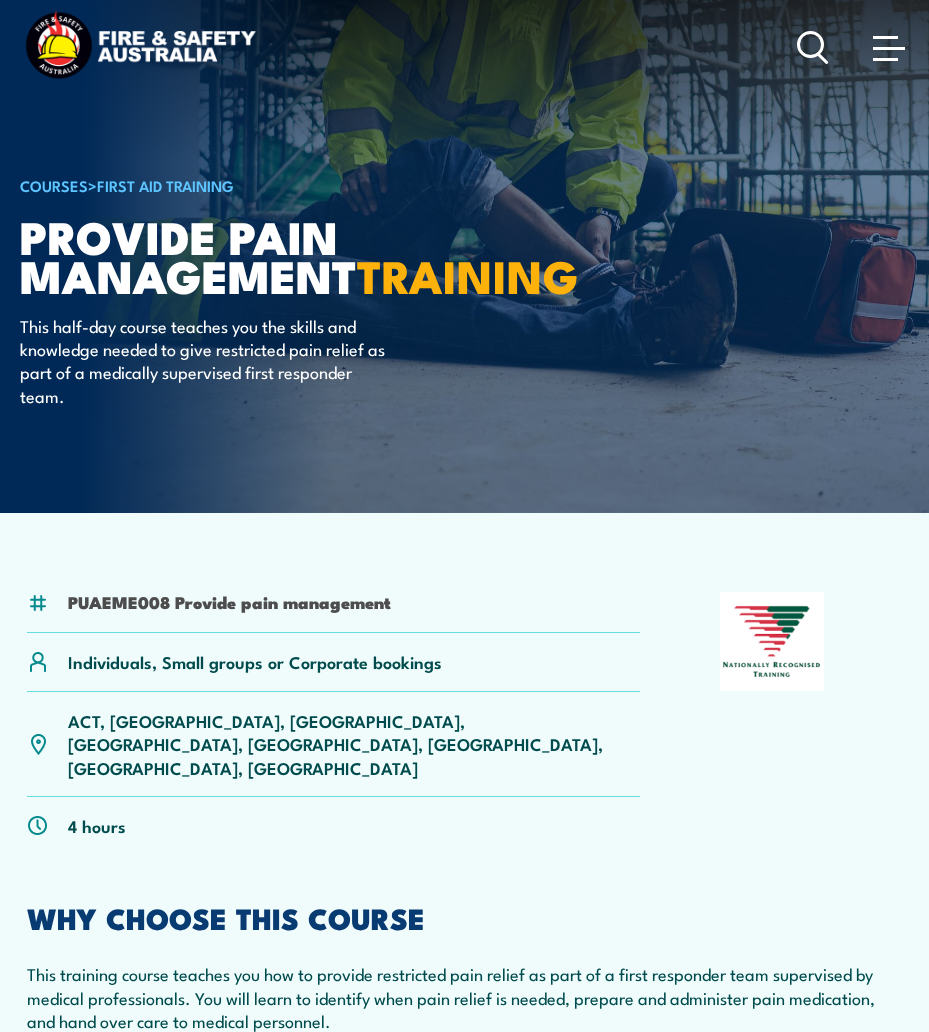 scroll, scrollTop: 0, scrollLeft: 0, axis: both 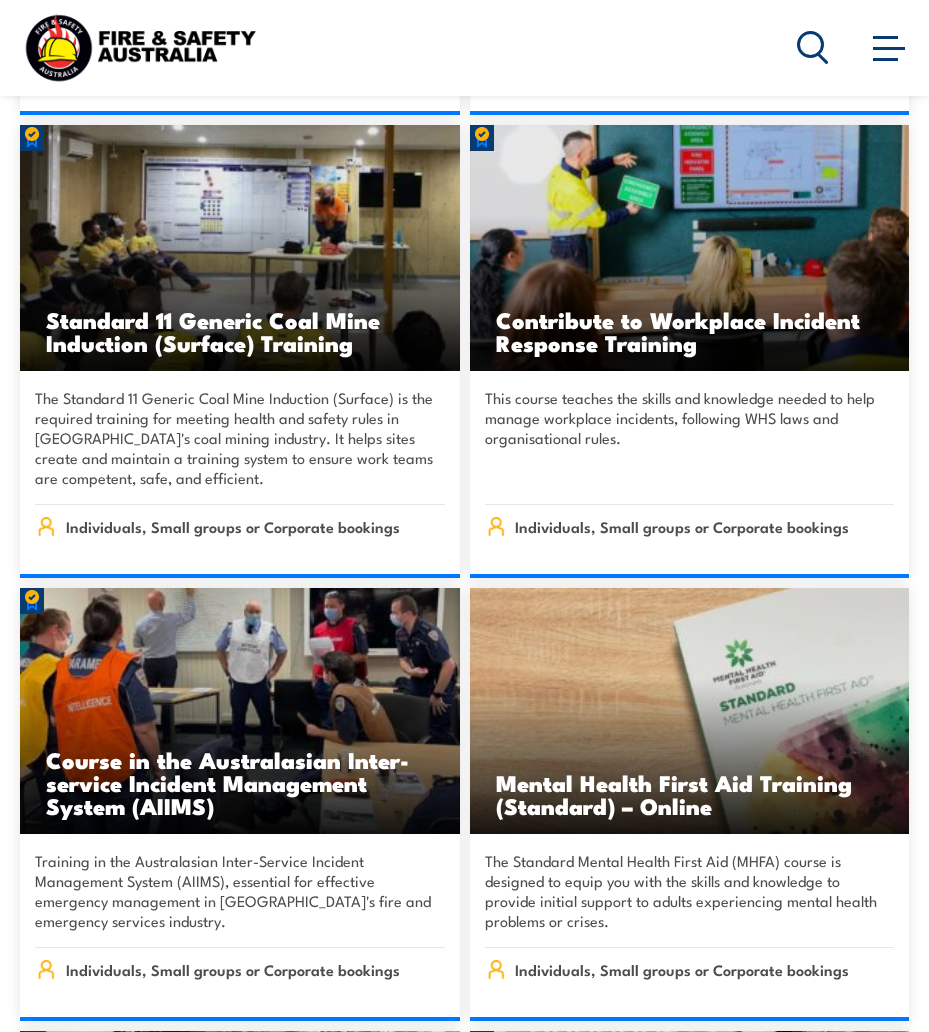 click at bounding box center (690, 711) 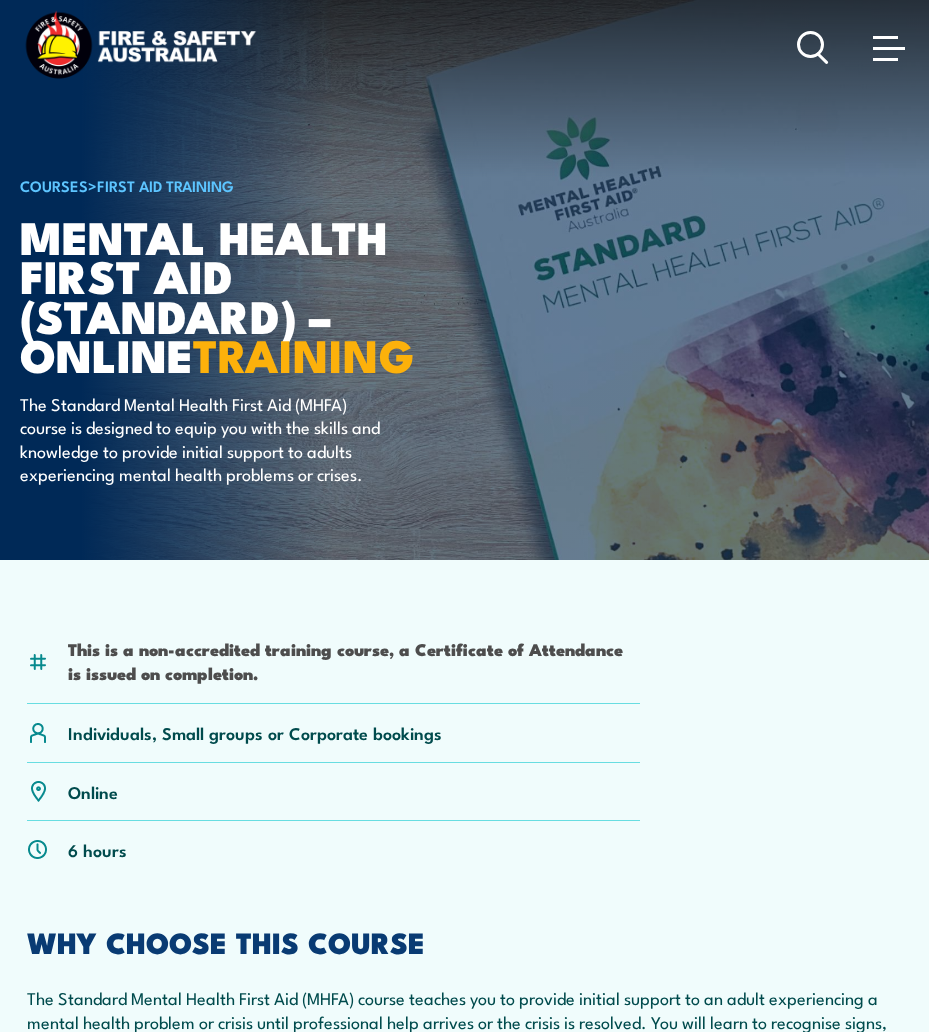 scroll, scrollTop: 0, scrollLeft: 0, axis: both 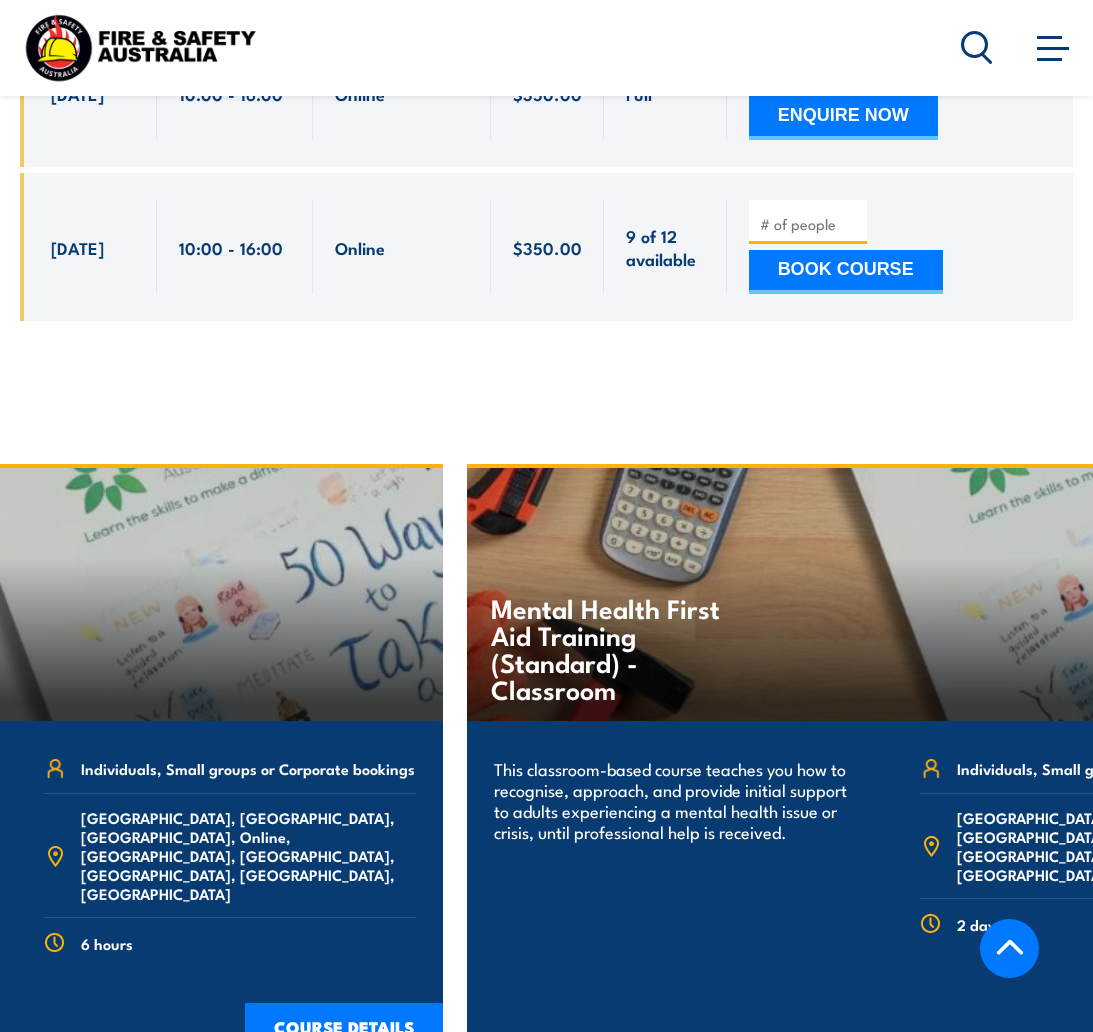 drag, startPoint x: 738, startPoint y: 596, endPoint x: 205, endPoint y: 604, distance: 533.06006 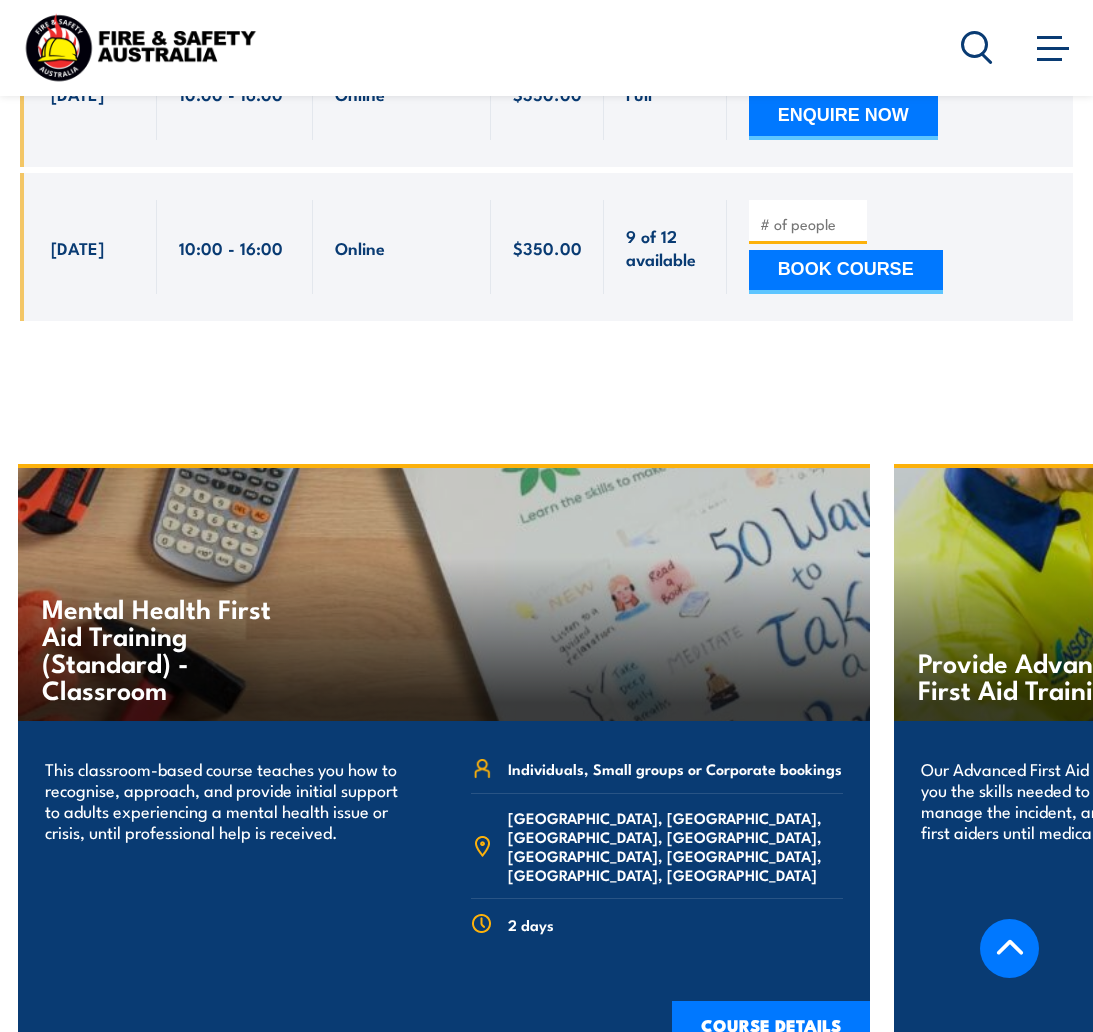 drag, startPoint x: 416, startPoint y: 647, endPoint x: -6, endPoint y: 647, distance: 422 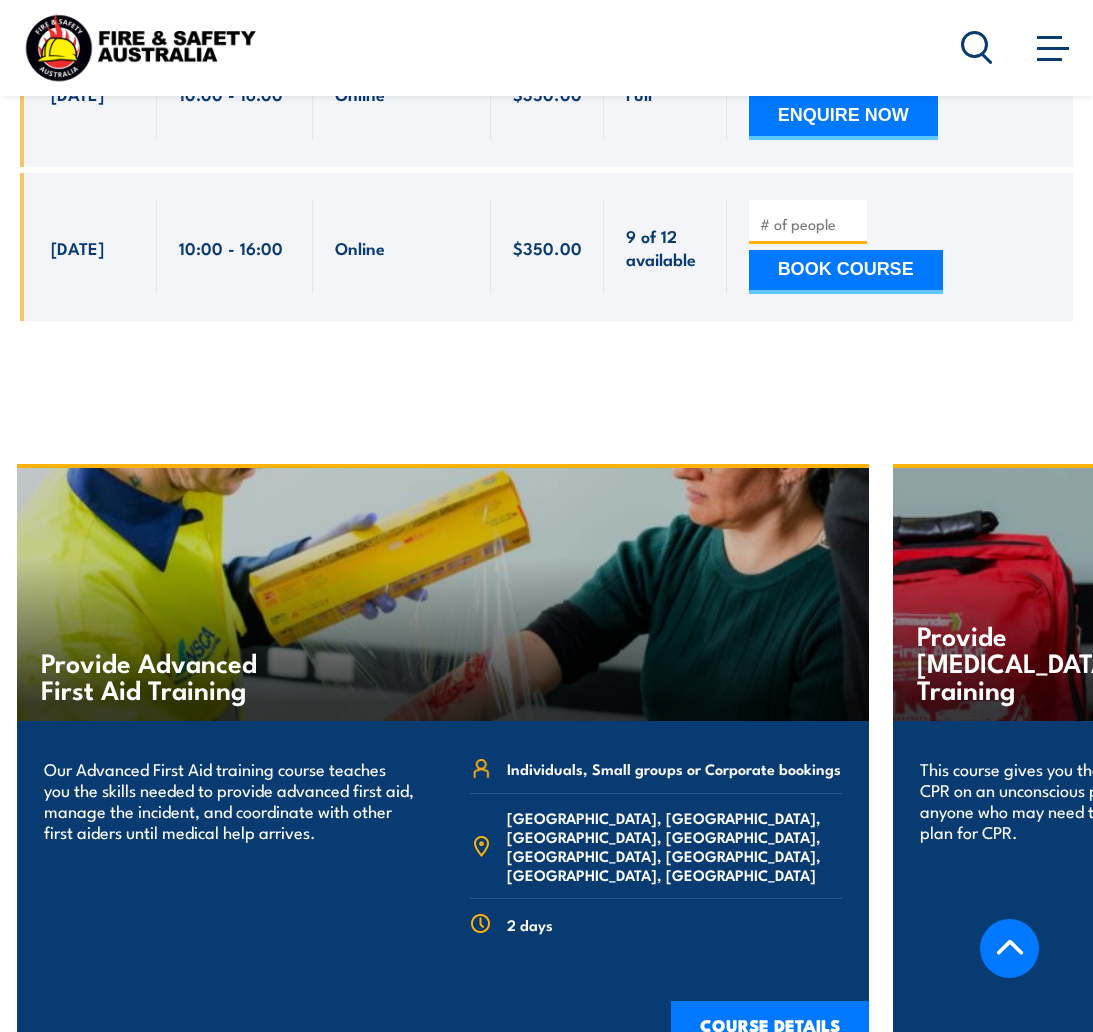 drag, startPoint x: 459, startPoint y: 633, endPoint x: 168, endPoint y: 627, distance: 291.06186 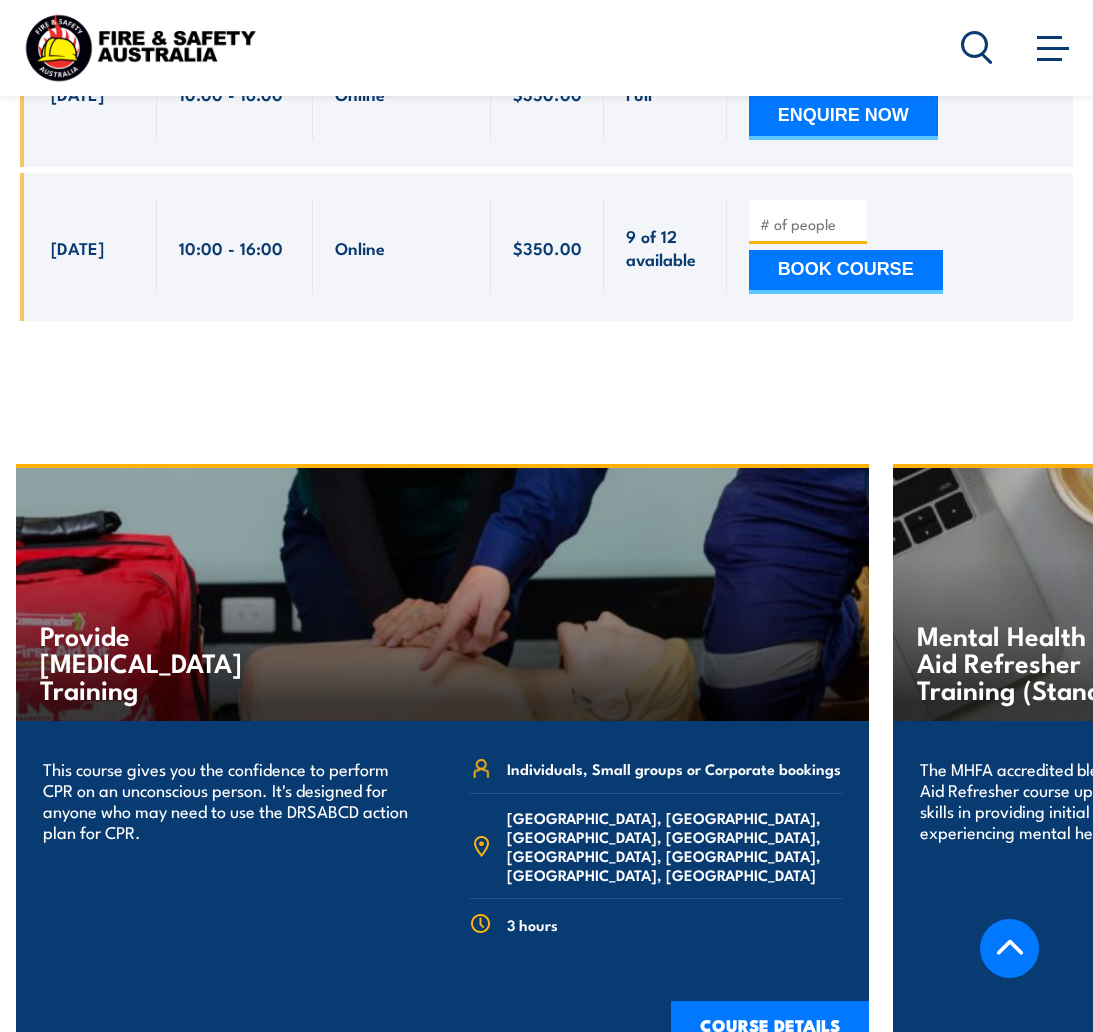 drag, startPoint x: 407, startPoint y: 624, endPoint x: 249, endPoint y: 607, distance: 158.91193 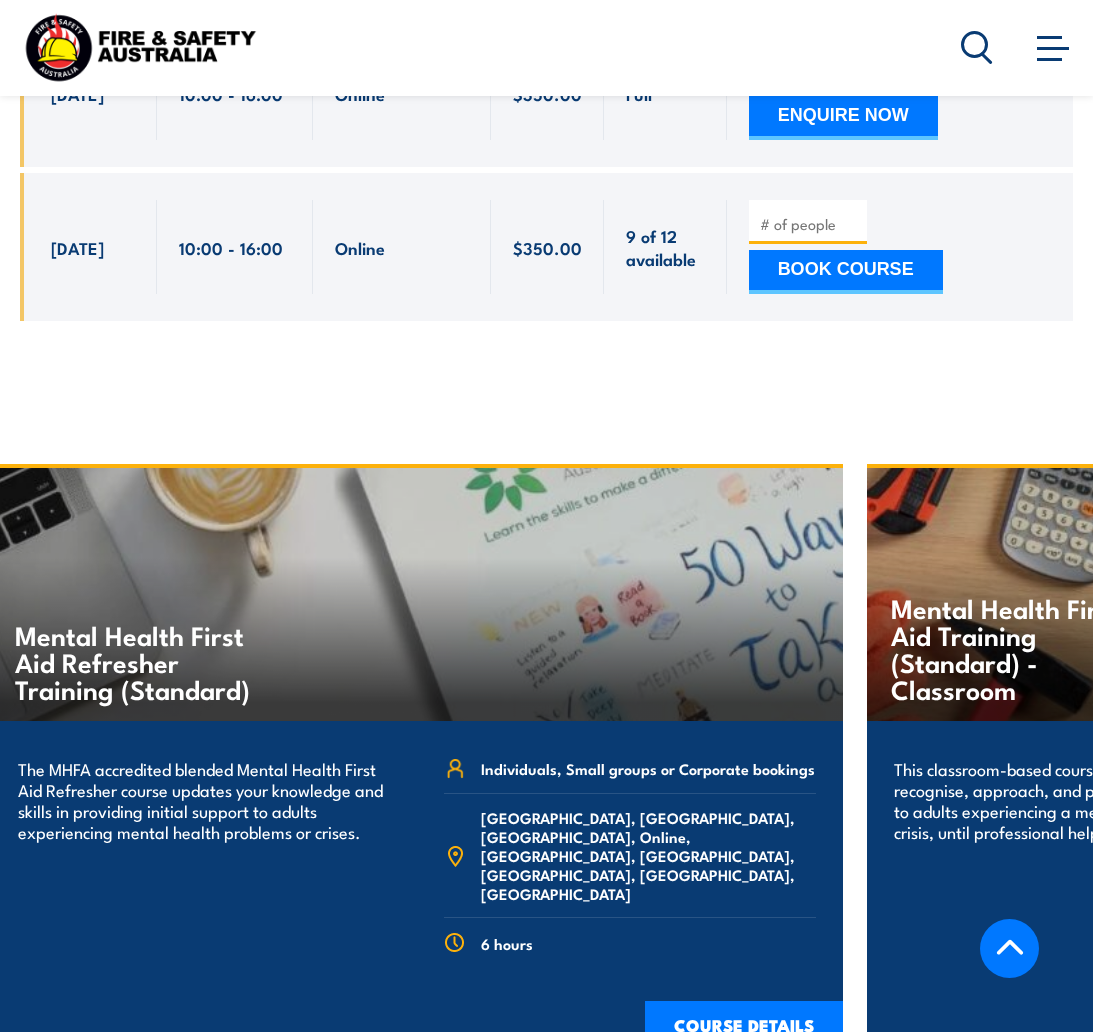 drag, startPoint x: 716, startPoint y: 555, endPoint x: 330, endPoint y: 557, distance: 386.0052 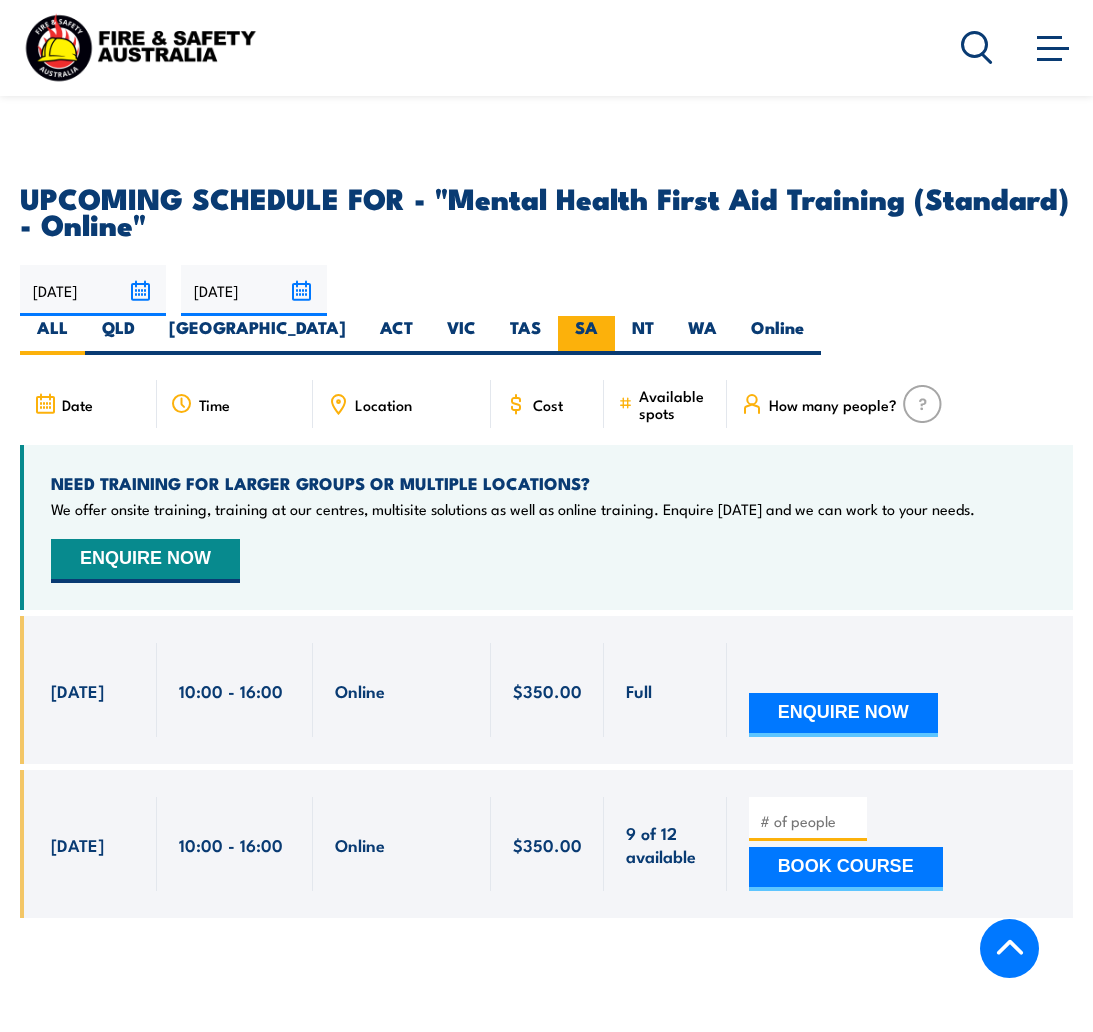 scroll, scrollTop: 4000, scrollLeft: 0, axis: vertical 